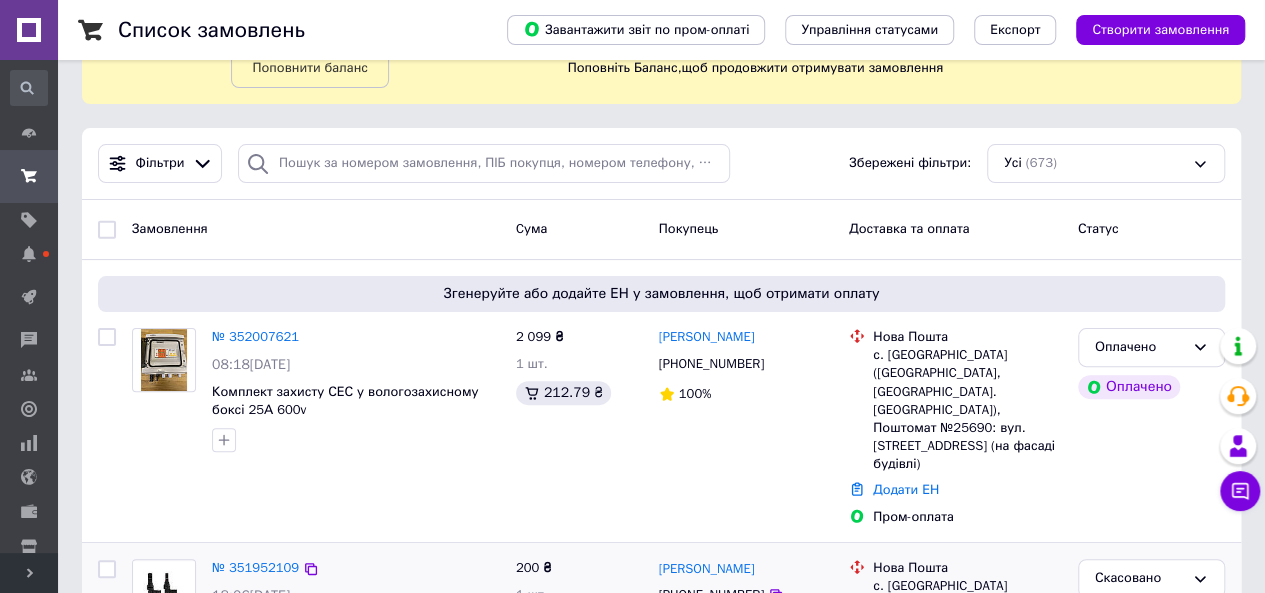 scroll, scrollTop: 200, scrollLeft: 0, axis: vertical 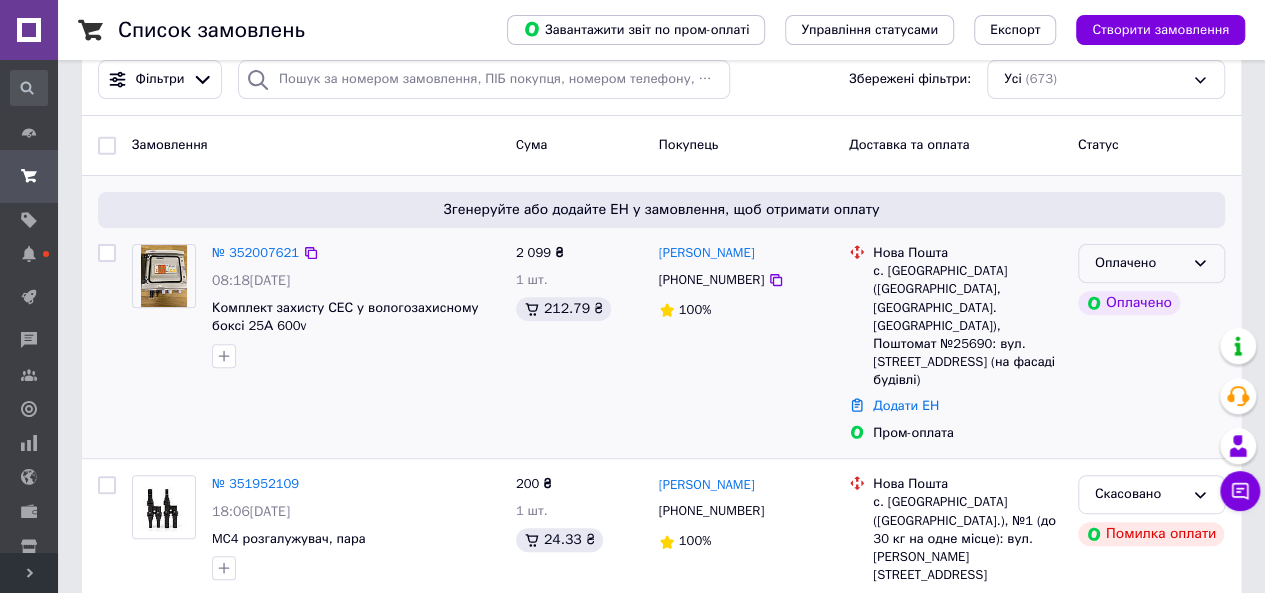 click 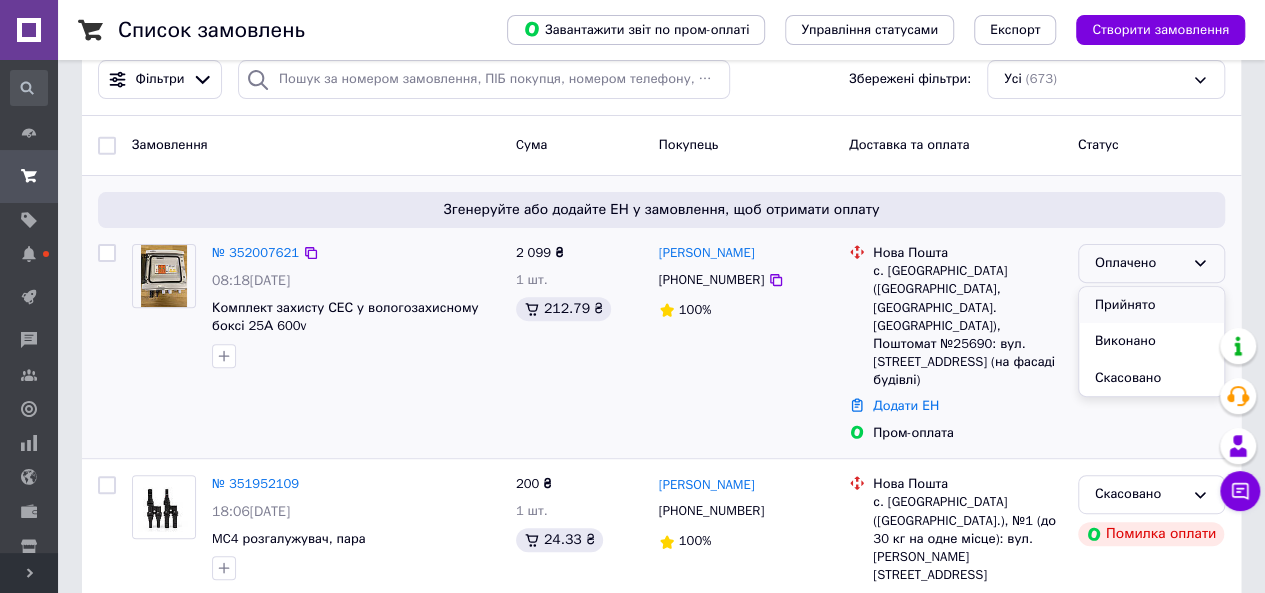 click on "Прийнято" at bounding box center (1151, 305) 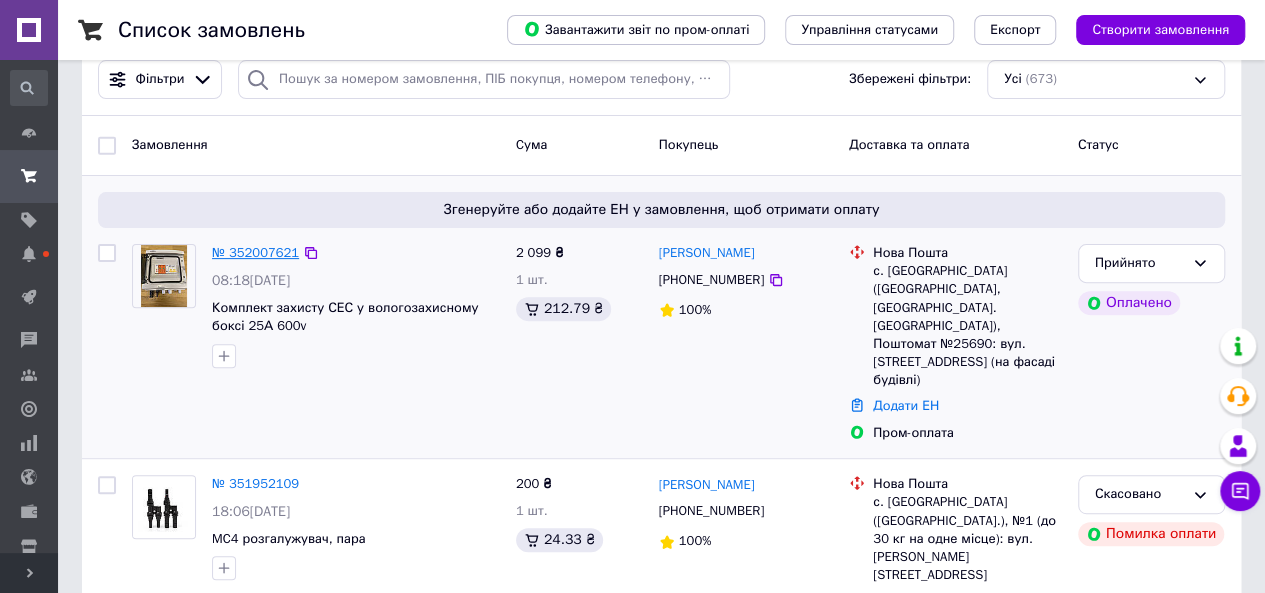 click on "№ 352007621" at bounding box center [255, 252] 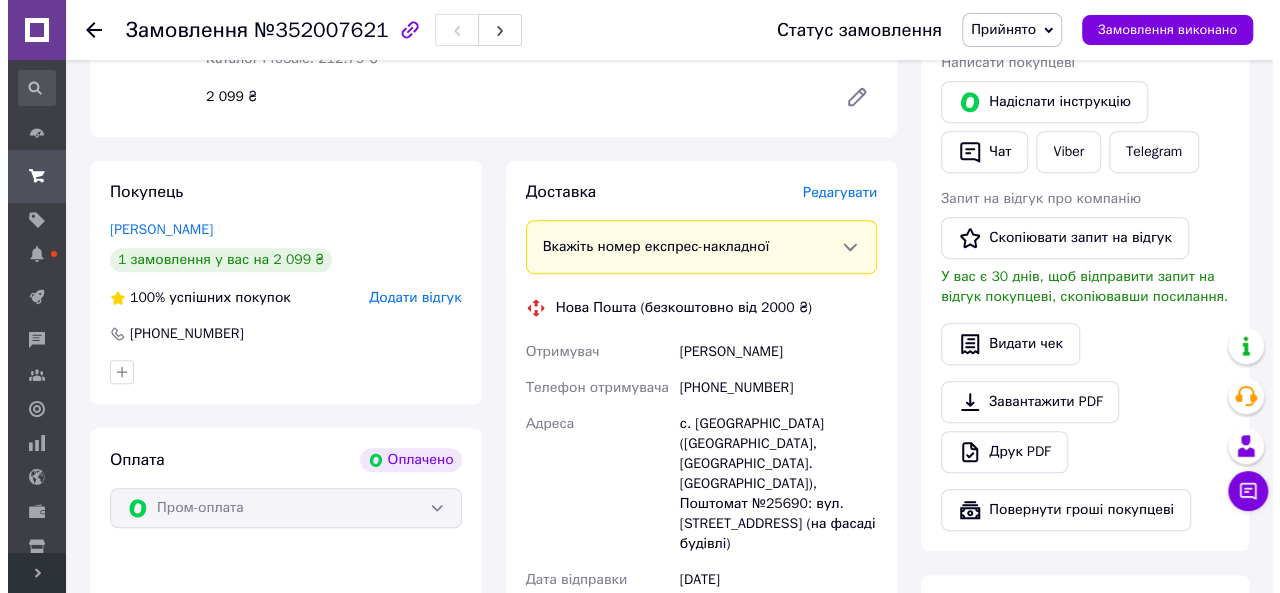 scroll, scrollTop: 400, scrollLeft: 0, axis: vertical 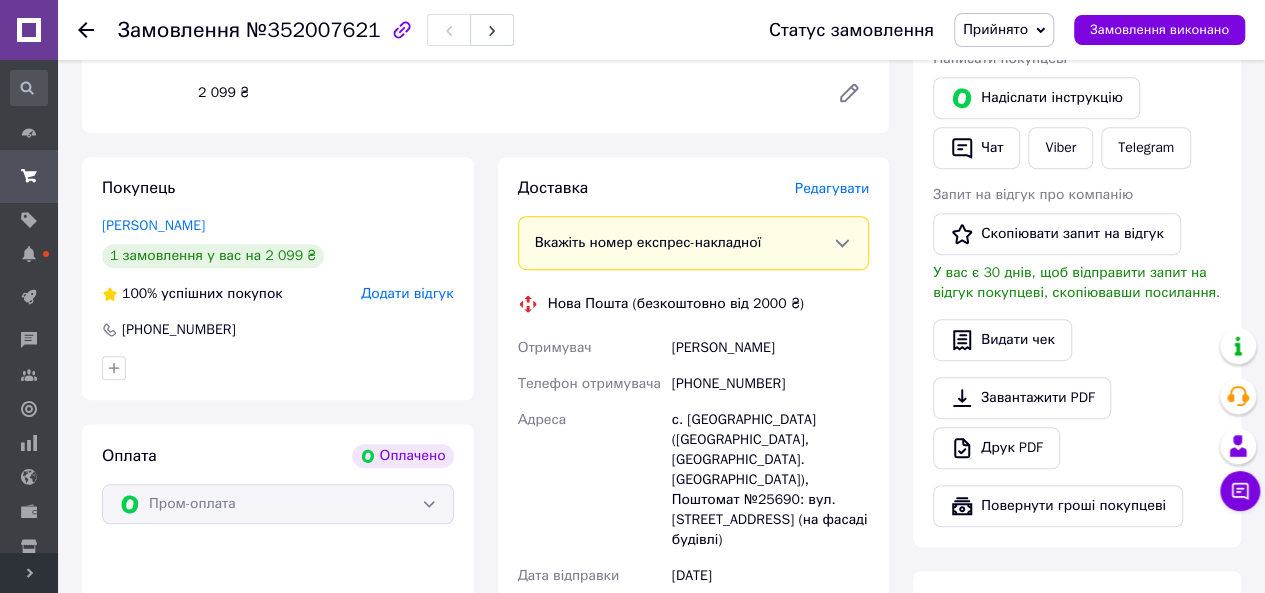 click on "Редагувати" at bounding box center (832, 188) 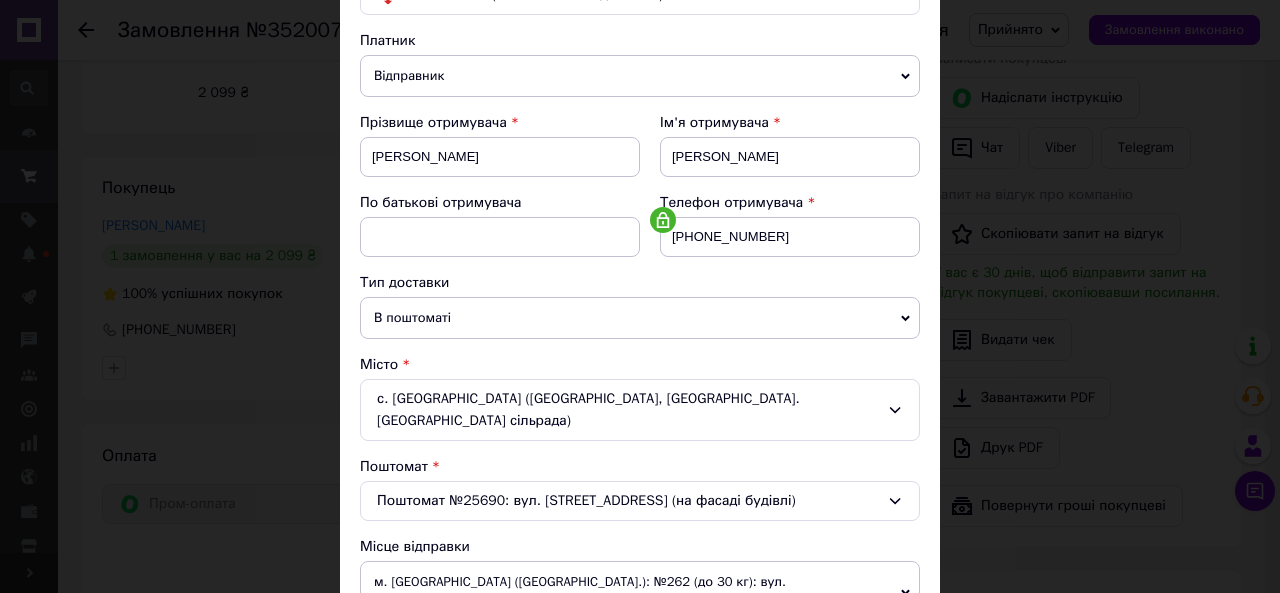 scroll, scrollTop: 300, scrollLeft: 0, axis: vertical 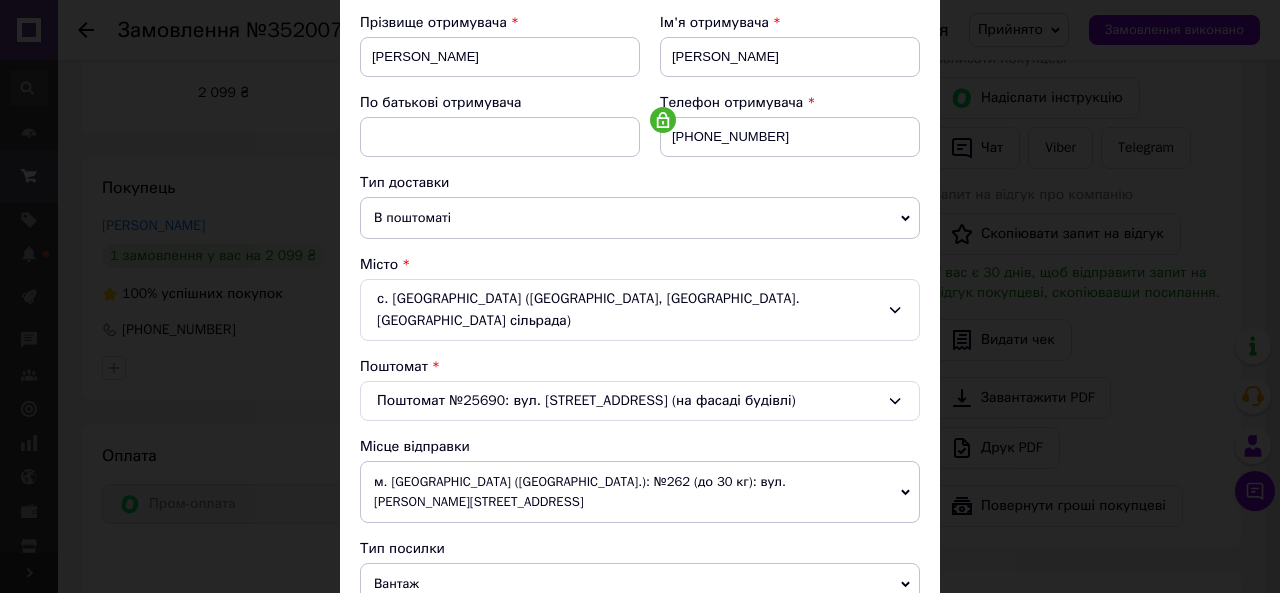 click on "м. [GEOGRAPHIC_DATA] ([GEOGRAPHIC_DATA].): №262 (до 30 кг): вул. [PERSON_NAME][STREET_ADDRESS]" at bounding box center (640, 492) 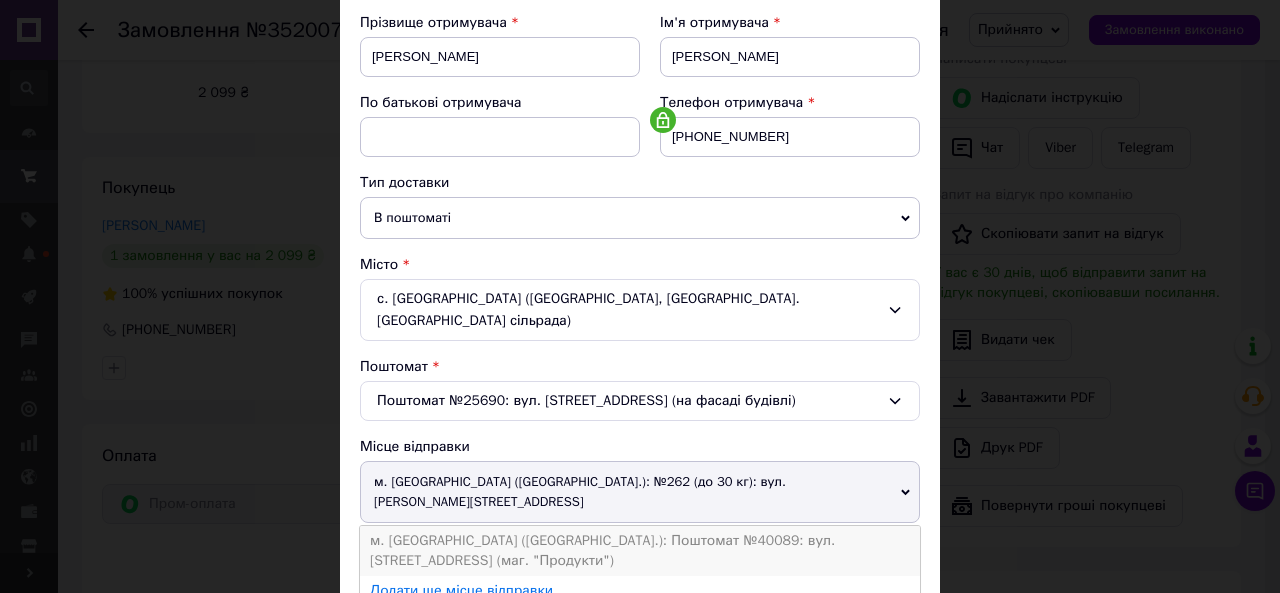 click on "м. [GEOGRAPHIC_DATA] ([GEOGRAPHIC_DATA].): Поштомат №40089: вул. [STREET_ADDRESS] (маг. "Продукти")" at bounding box center (640, 551) 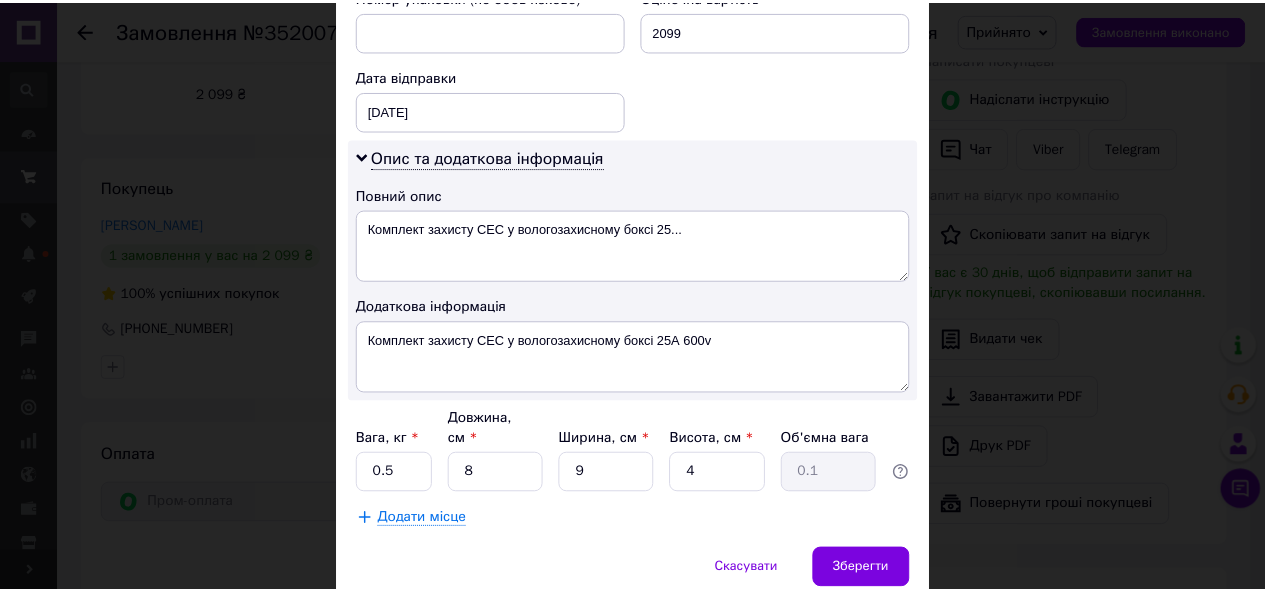 scroll, scrollTop: 948, scrollLeft: 0, axis: vertical 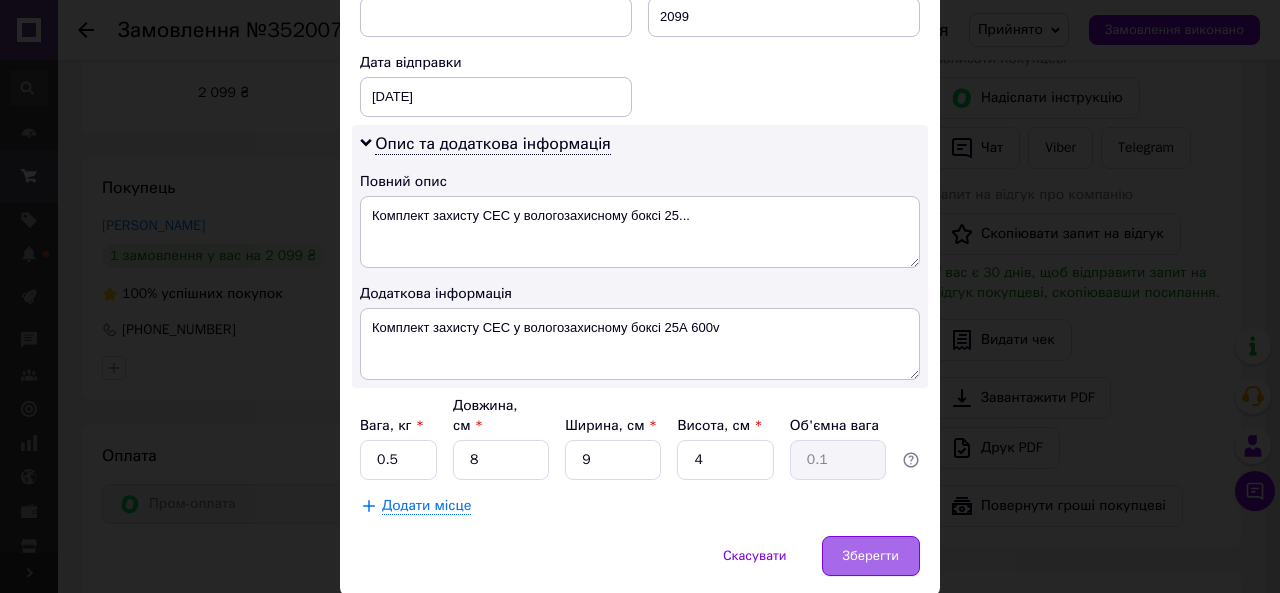 click on "Зберегти" at bounding box center [871, 556] 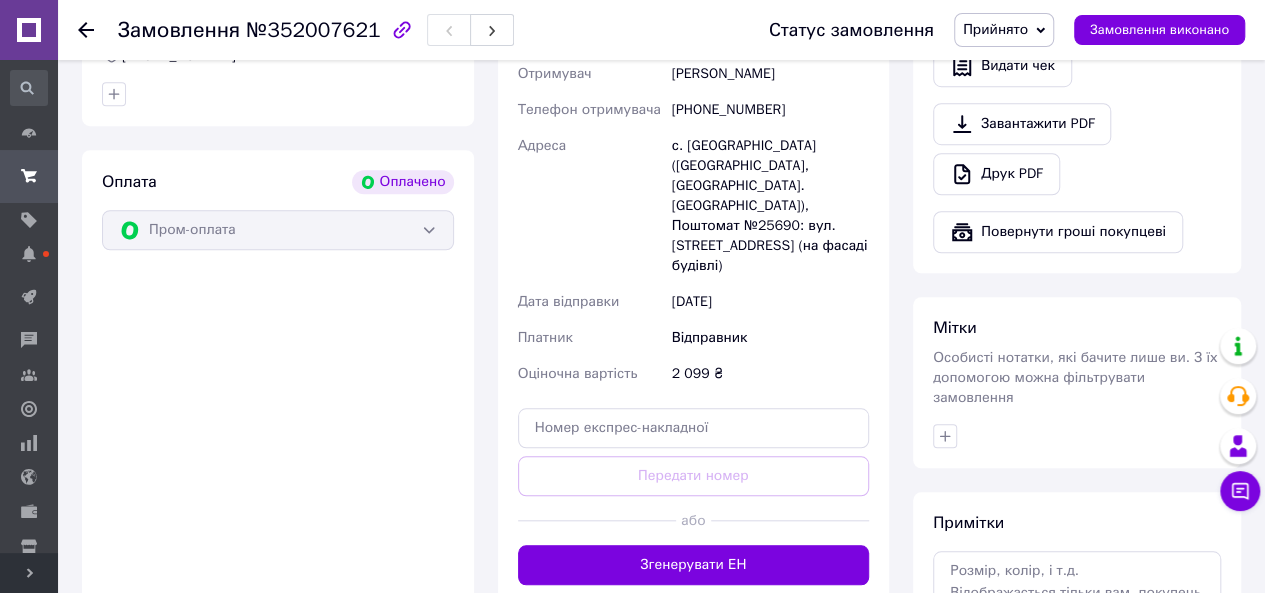 scroll, scrollTop: 800, scrollLeft: 0, axis: vertical 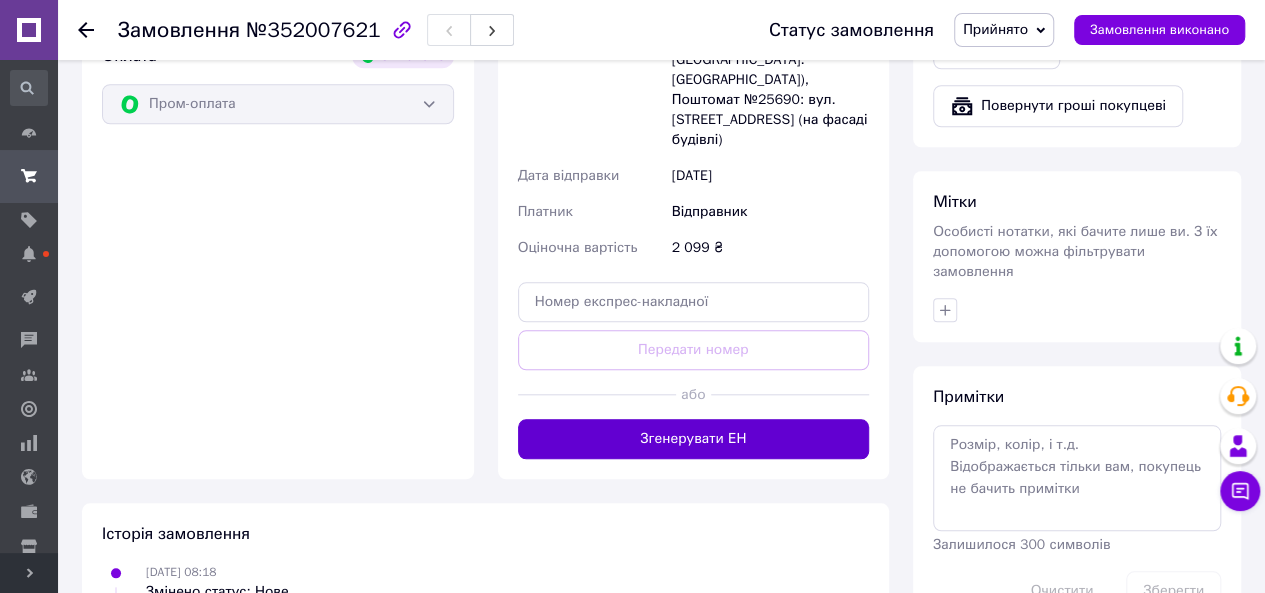 click on "Згенерувати ЕН" at bounding box center (694, 439) 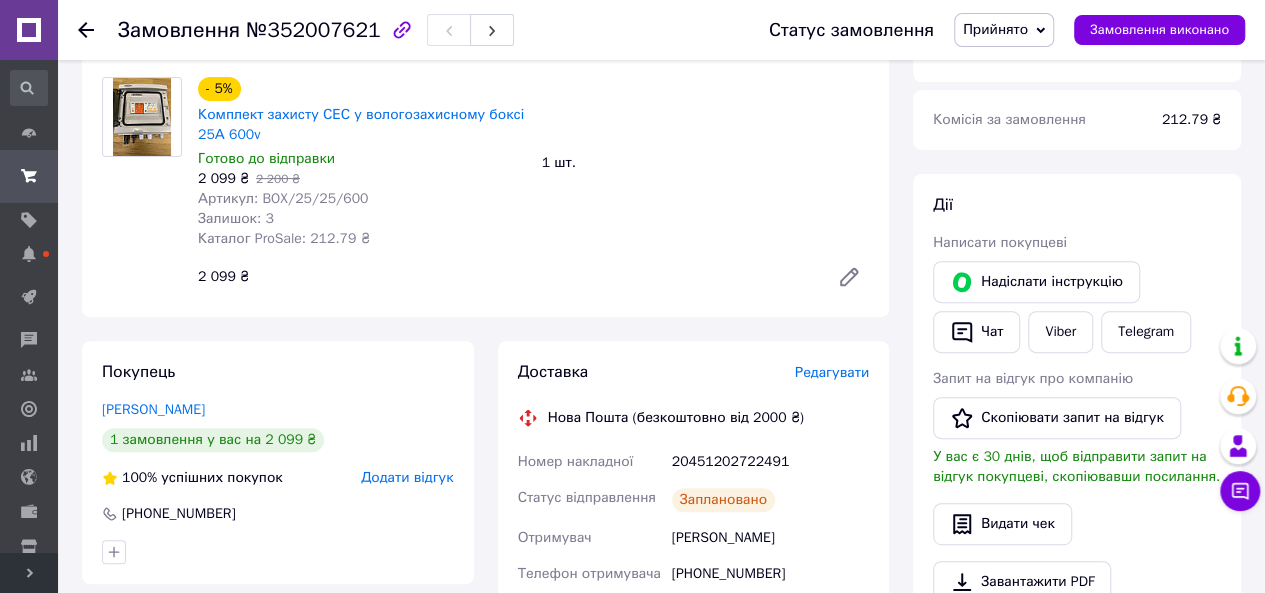 scroll, scrollTop: 100, scrollLeft: 0, axis: vertical 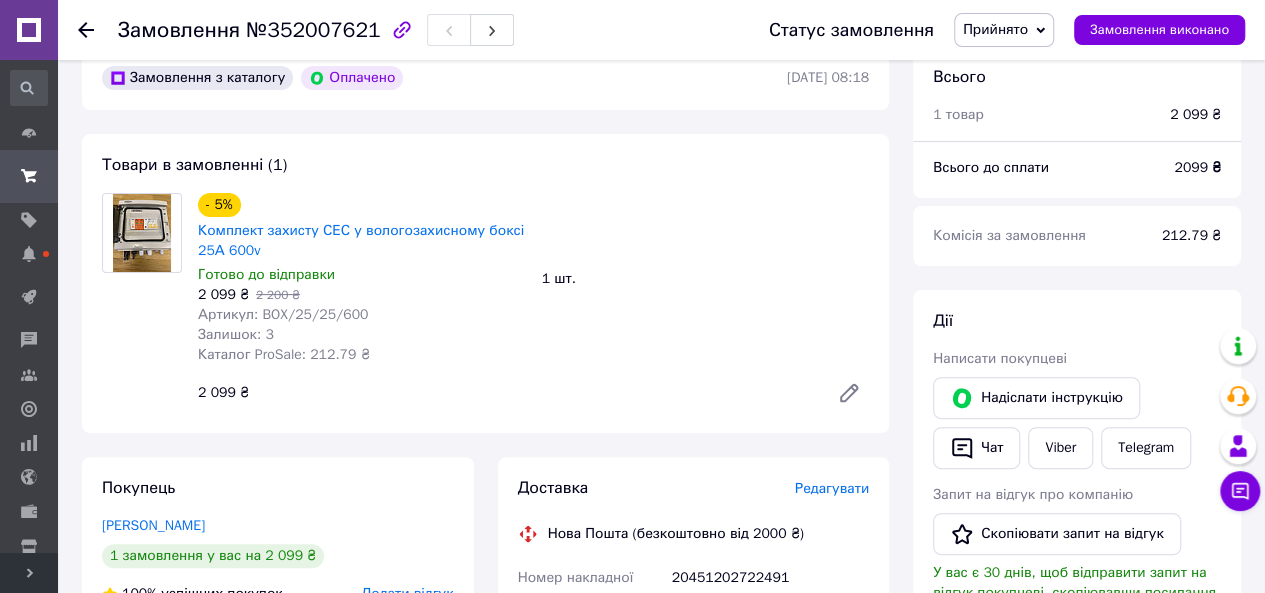 click 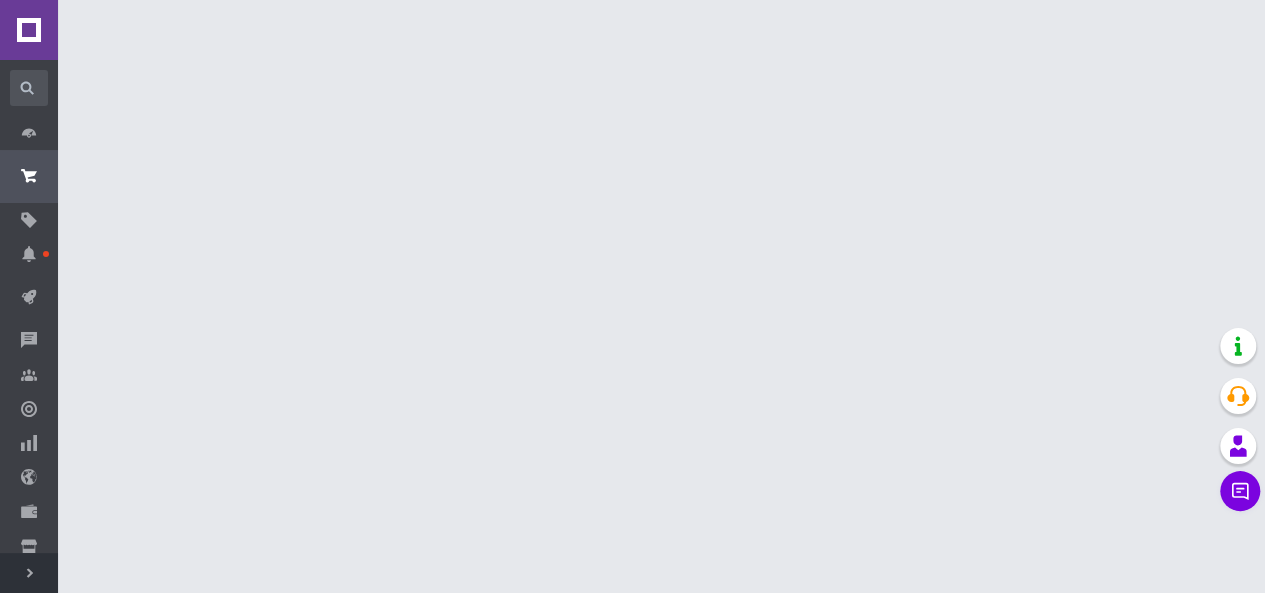 scroll, scrollTop: 0, scrollLeft: 0, axis: both 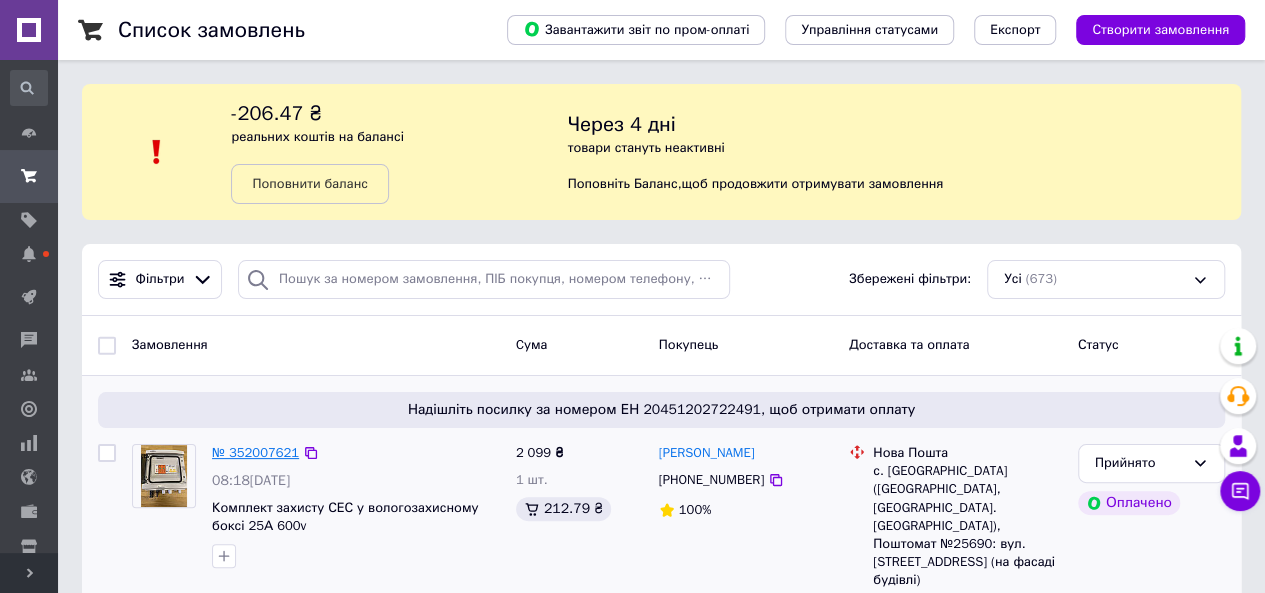 click on "№ 352007621" at bounding box center [255, 452] 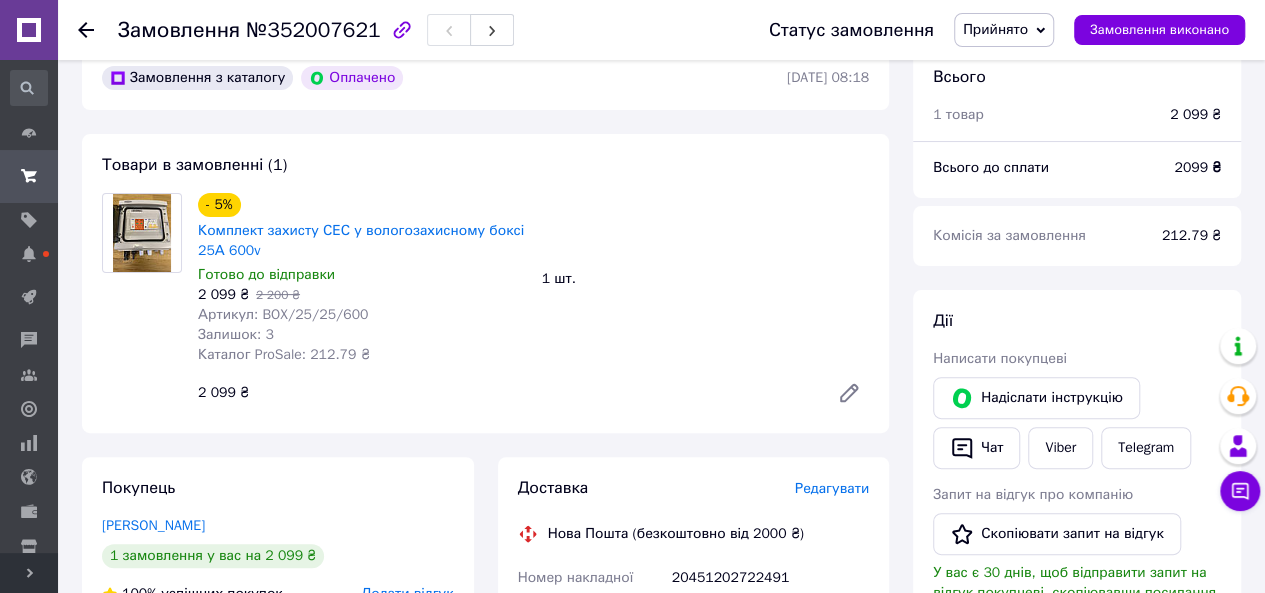 scroll, scrollTop: 0, scrollLeft: 0, axis: both 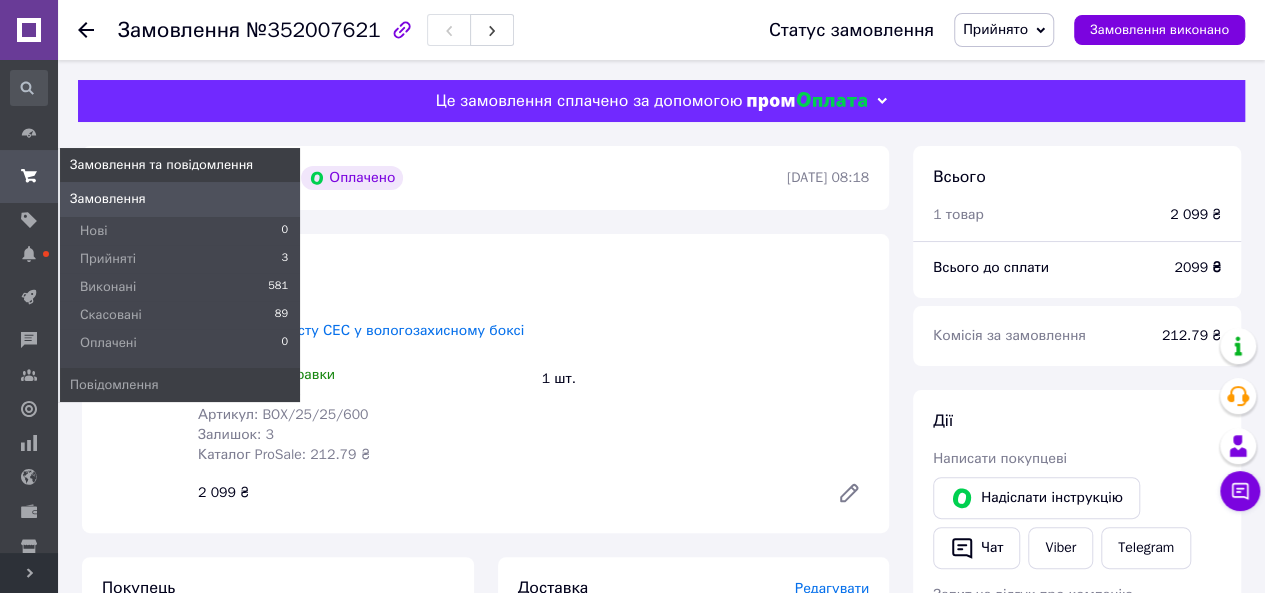 click on "Замовлення" at bounding box center [108, 199] 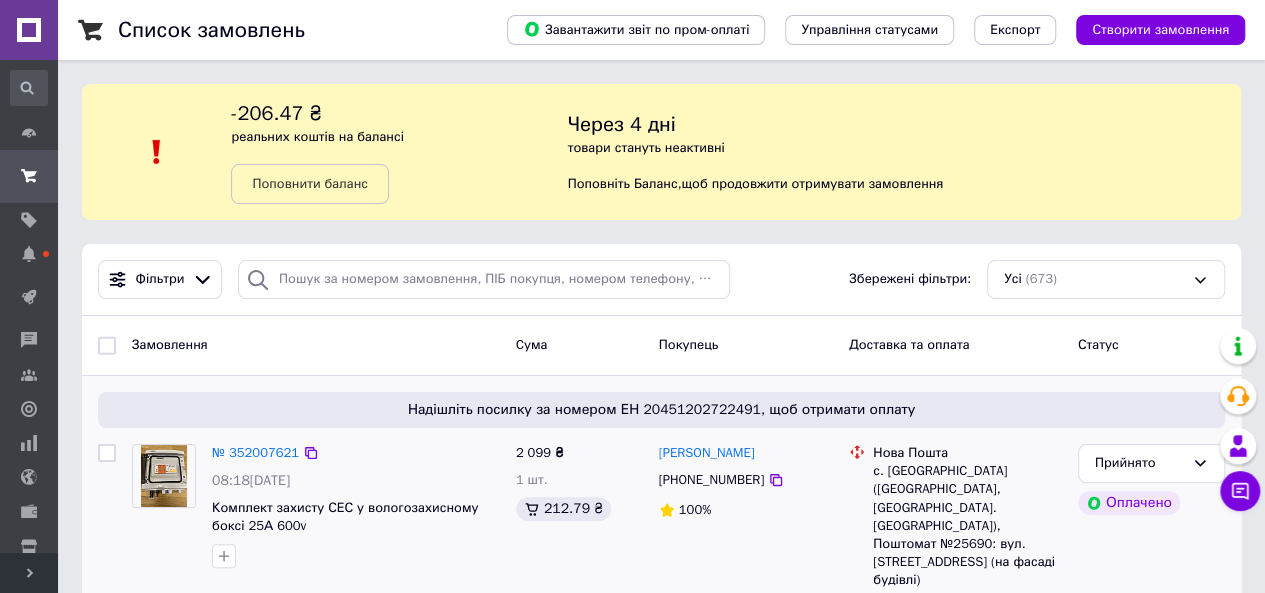 click on "с. [GEOGRAPHIC_DATA] ([GEOGRAPHIC_DATA], [GEOGRAPHIC_DATA]. [GEOGRAPHIC_DATA]), Поштомат №25690: вул. [STREET_ADDRESS] (на фасаді будівлі)" at bounding box center [967, 525] 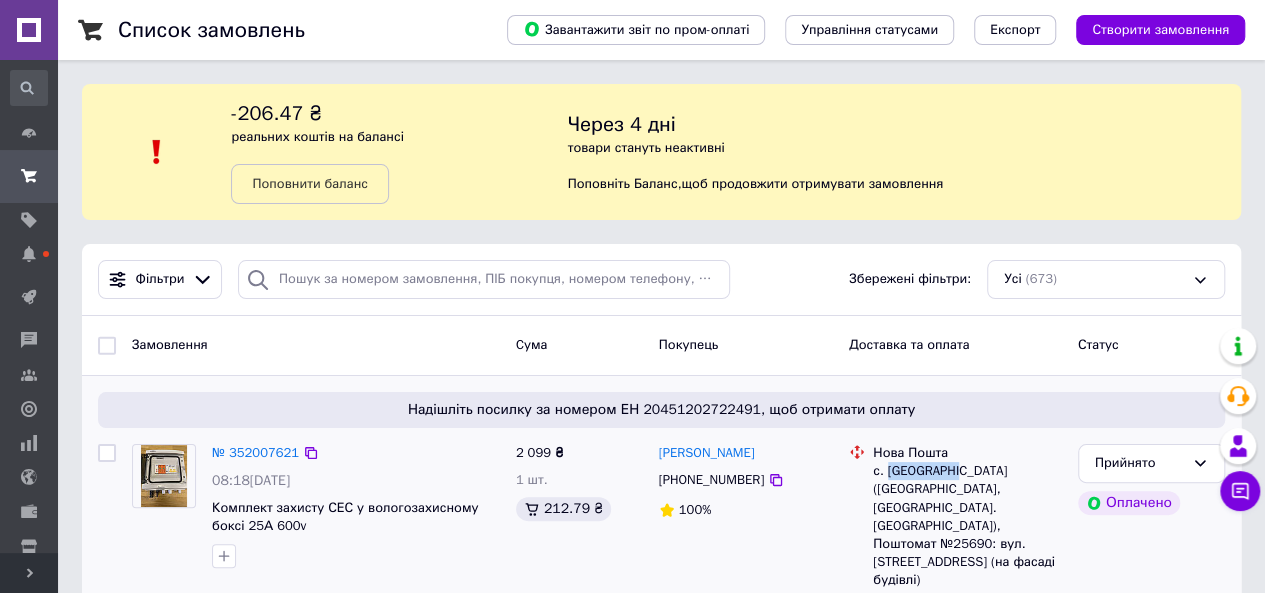 click on "с. [GEOGRAPHIC_DATA] ([GEOGRAPHIC_DATA], [GEOGRAPHIC_DATA]. [GEOGRAPHIC_DATA]), Поштомат №25690: вул. [STREET_ADDRESS] (на фасаді будівлі)" at bounding box center (967, 525) 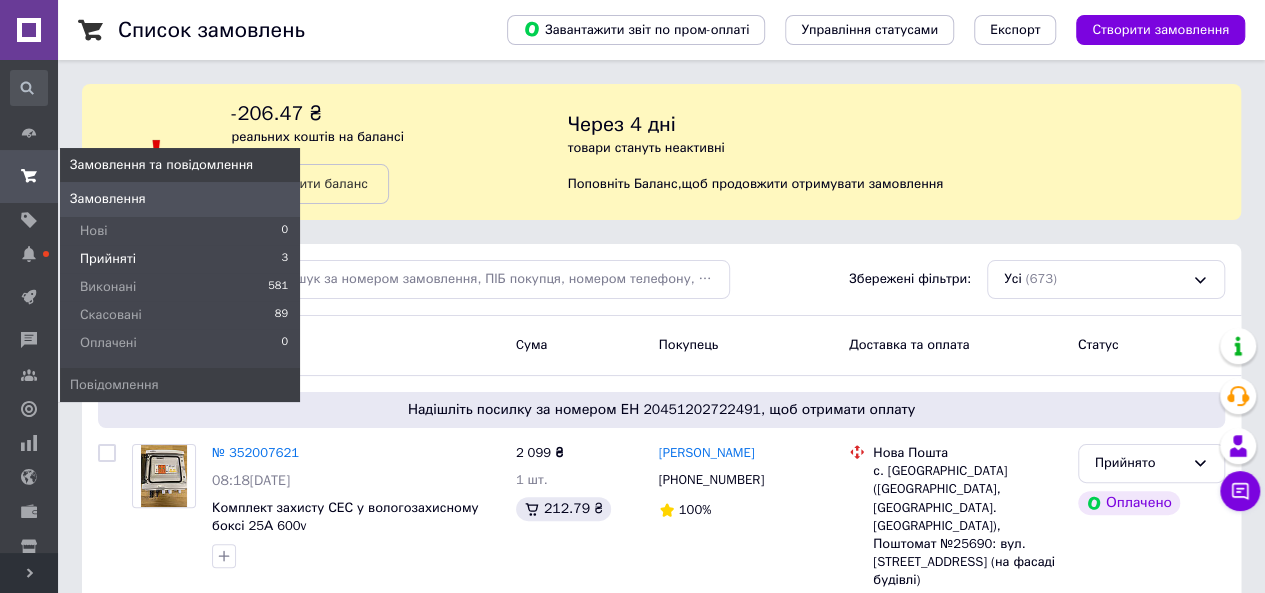 click on "Прийняті" at bounding box center [108, 259] 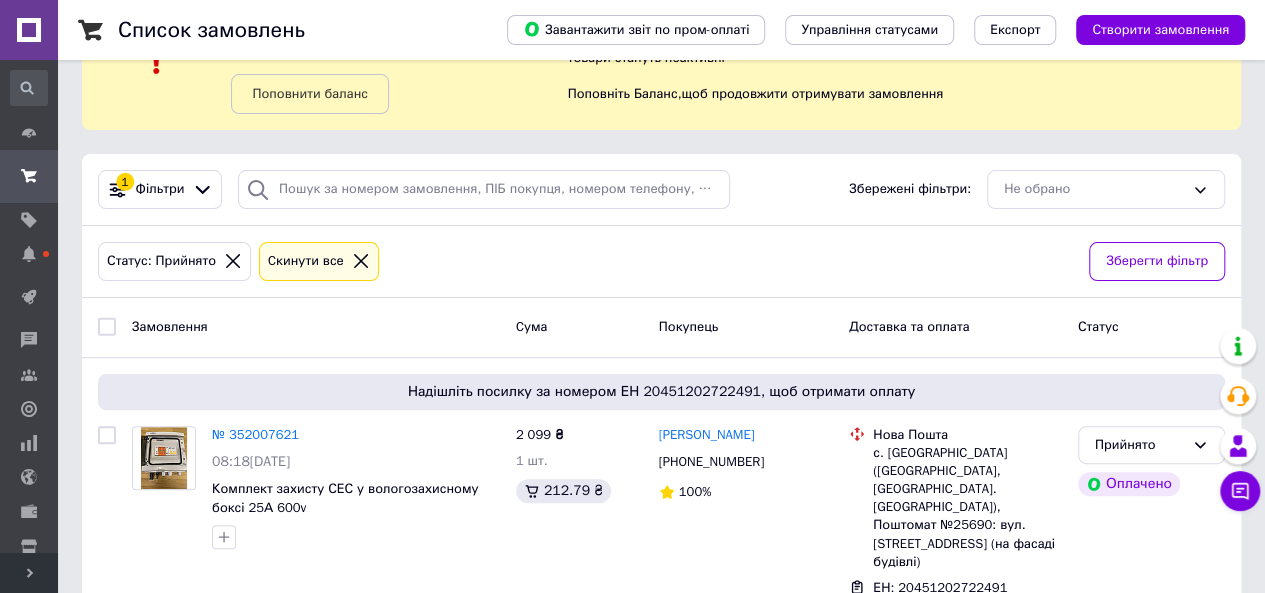 scroll, scrollTop: 300, scrollLeft: 0, axis: vertical 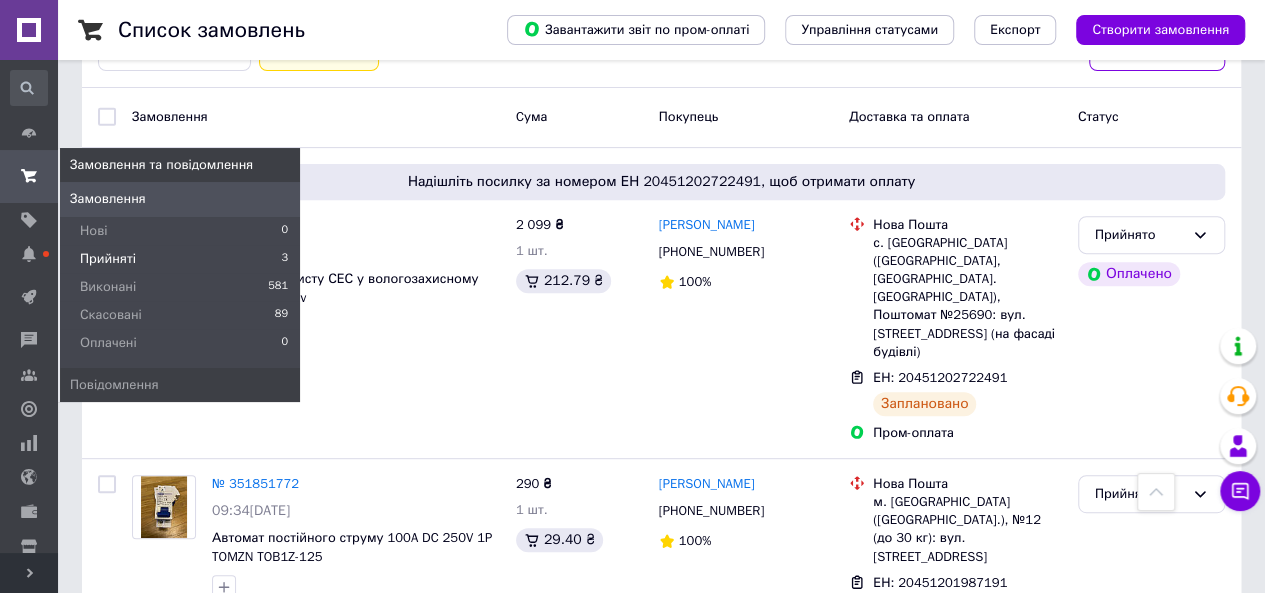 click on "Замовлення" at bounding box center (108, 199) 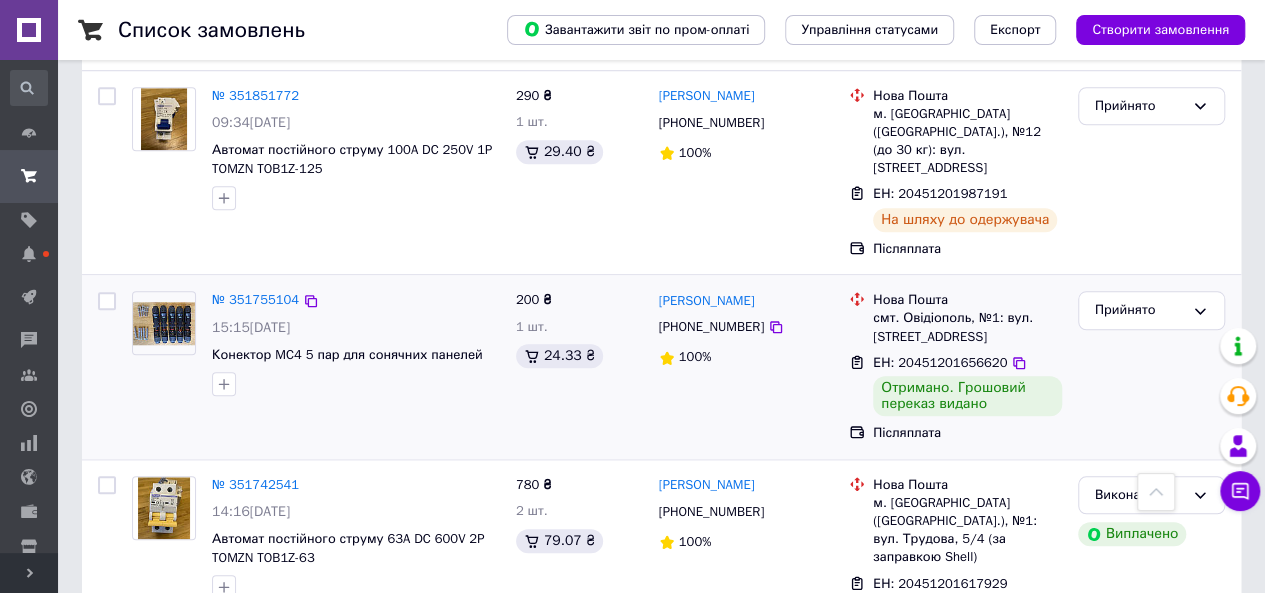scroll, scrollTop: 900, scrollLeft: 0, axis: vertical 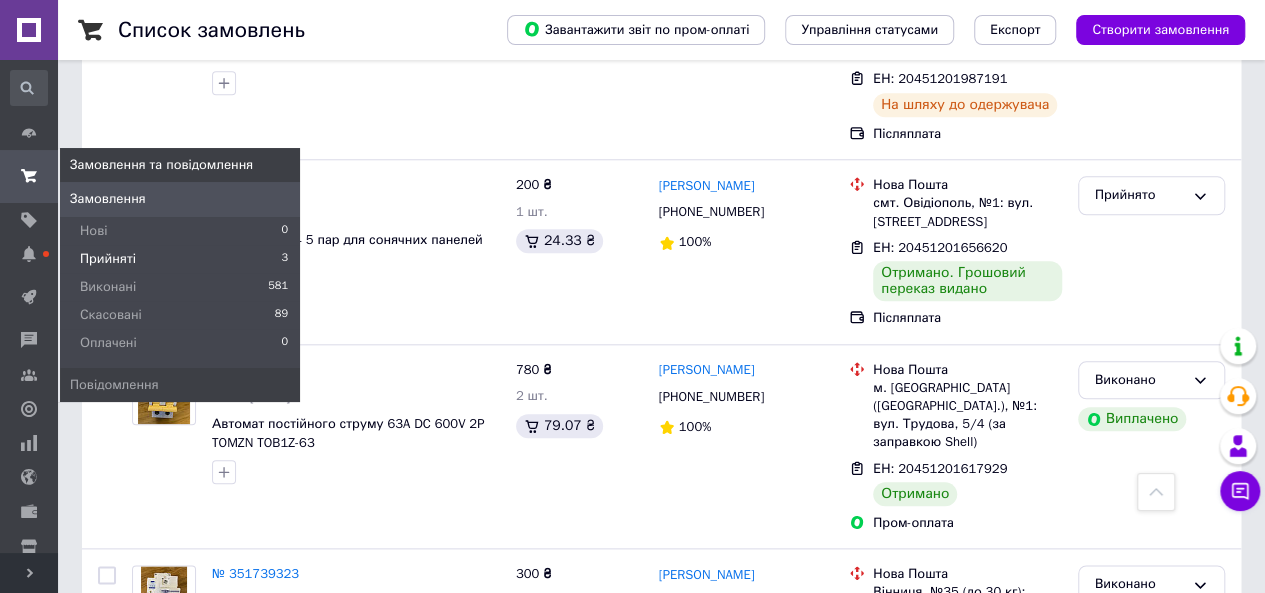 click on "Прийняті" at bounding box center [108, 259] 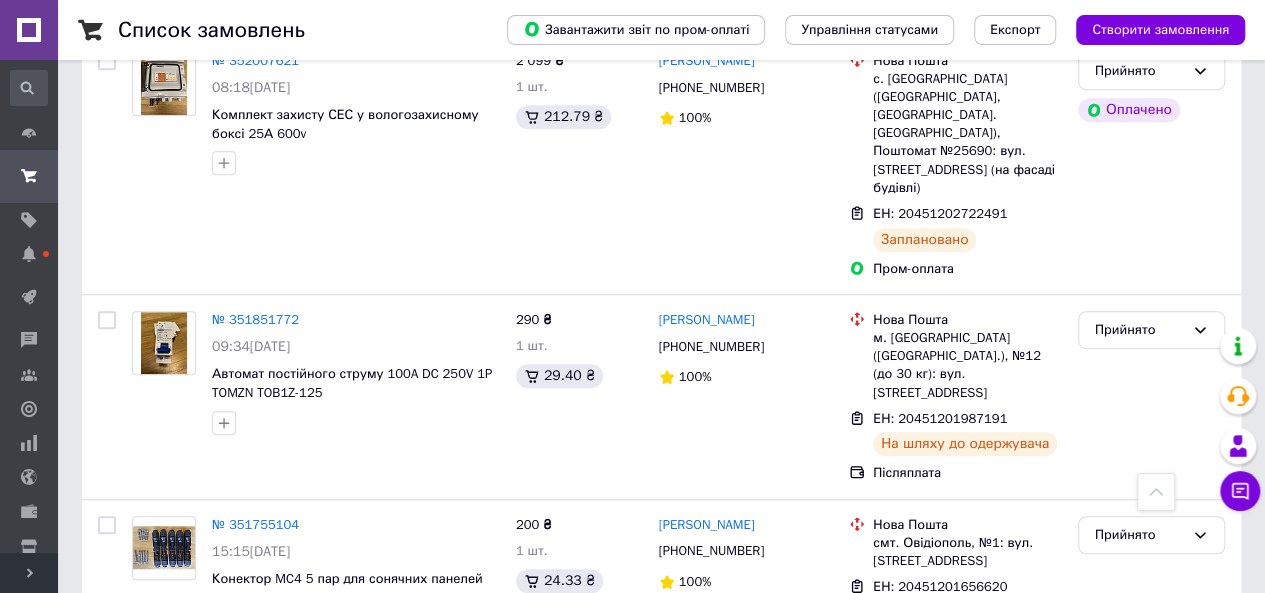 scroll, scrollTop: 520, scrollLeft: 0, axis: vertical 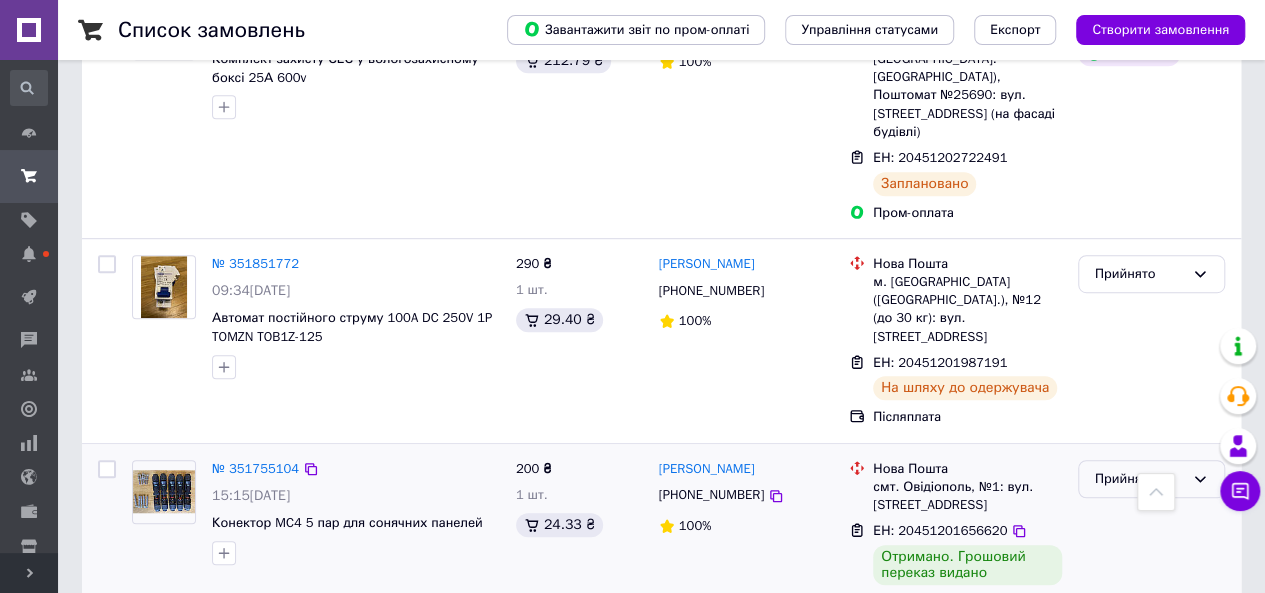 click on "Прийнято" at bounding box center [1139, 479] 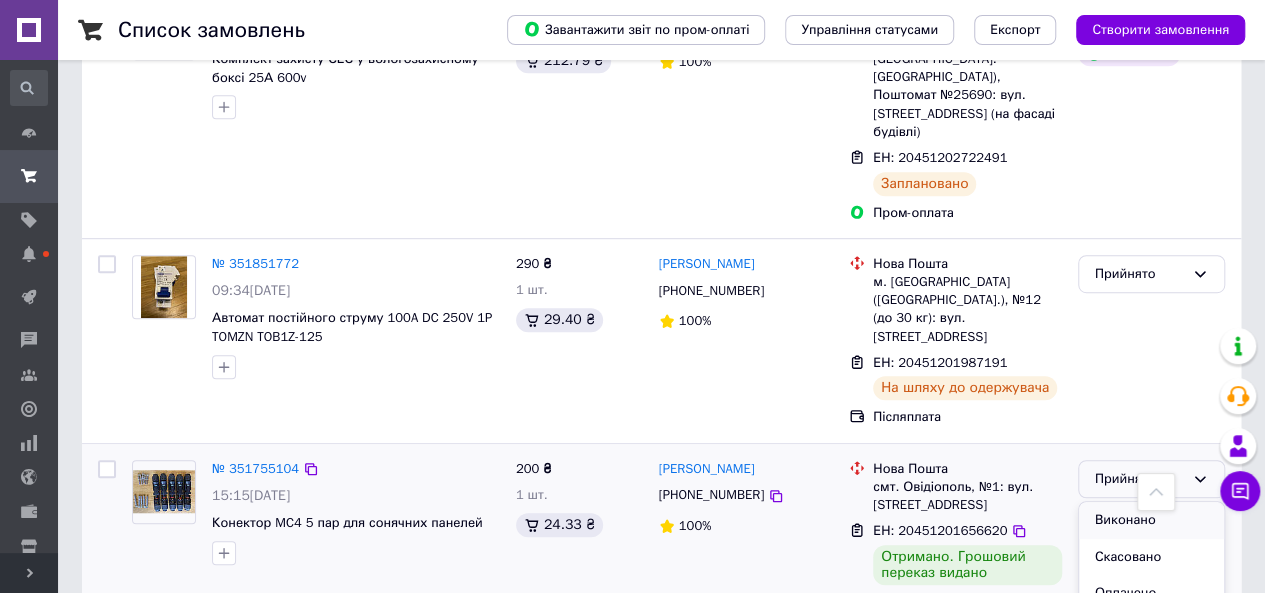 click on "Виконано" at bounding box center (1151, 520) 